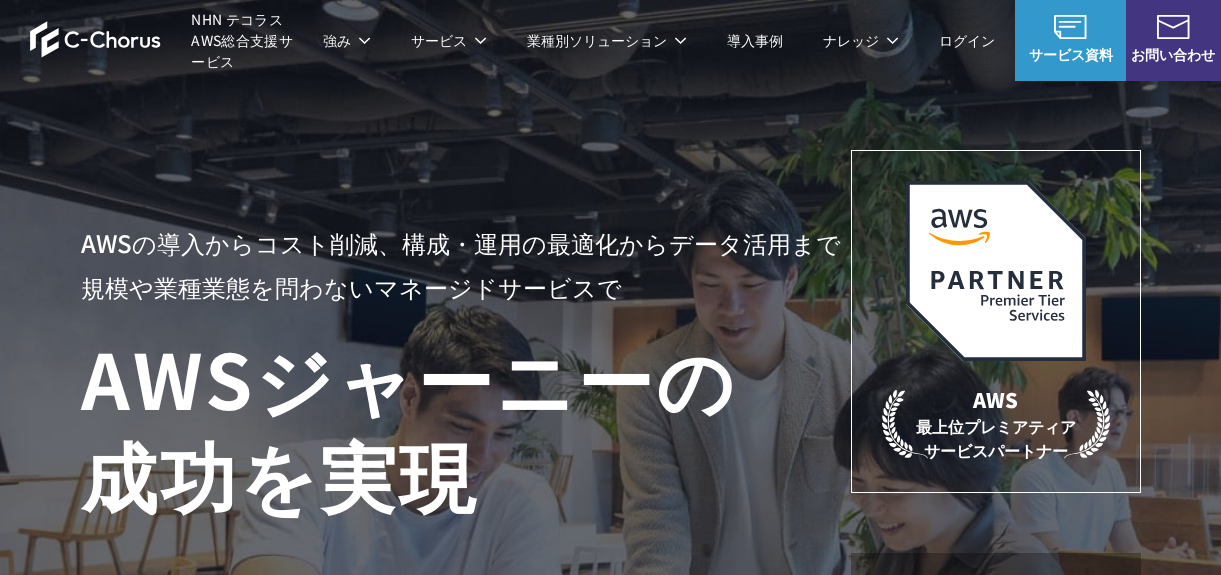 click on "AWSの導入からコスト削減、 構成・運用の最適化からデータ活用まで 規模や業種業態を問わない マネージドサービスで" at bounding box center (466, 265) 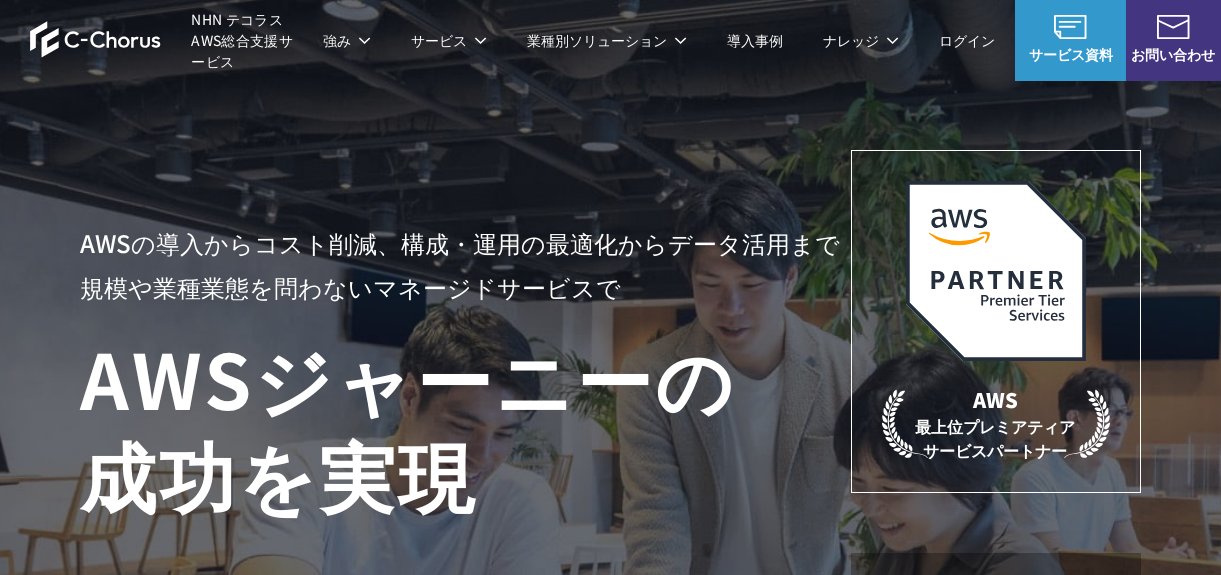 click on "AWSの導入からコスト削減、 構成・運用の最適化からデータ活用まで 規模や業種業態を問わない マネージドサービスで" at bounding box center [466, 265] 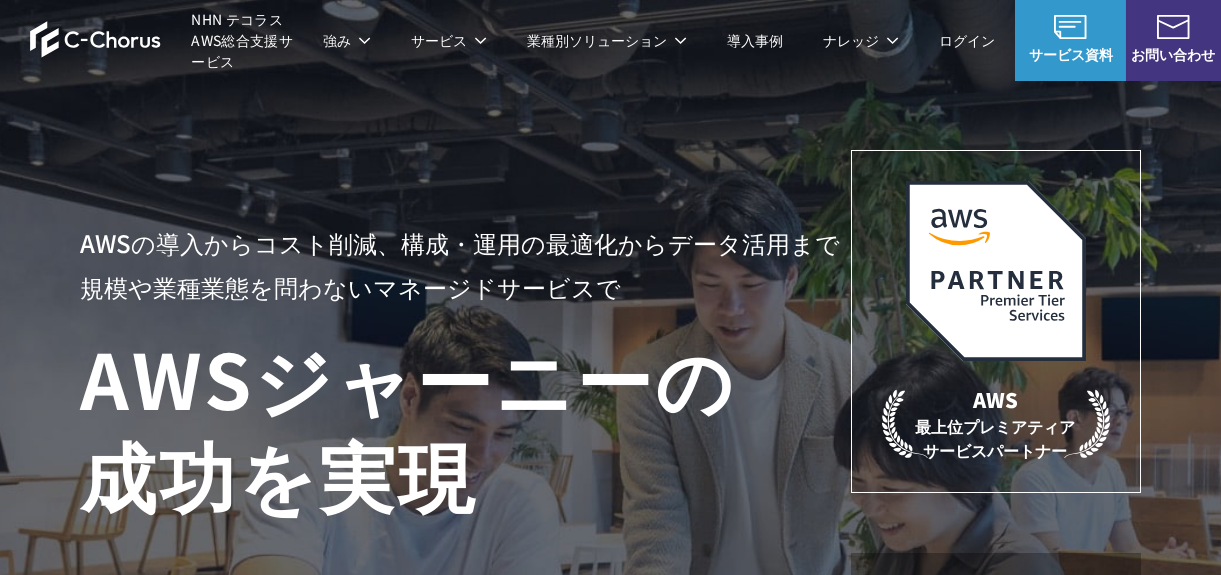 click on "AWSの導入からコスト削減、 構成・運用の最適化からデータ活用まで 規模や業種業態を問わない マネージドサービスで" at bounding box center [466, 265] 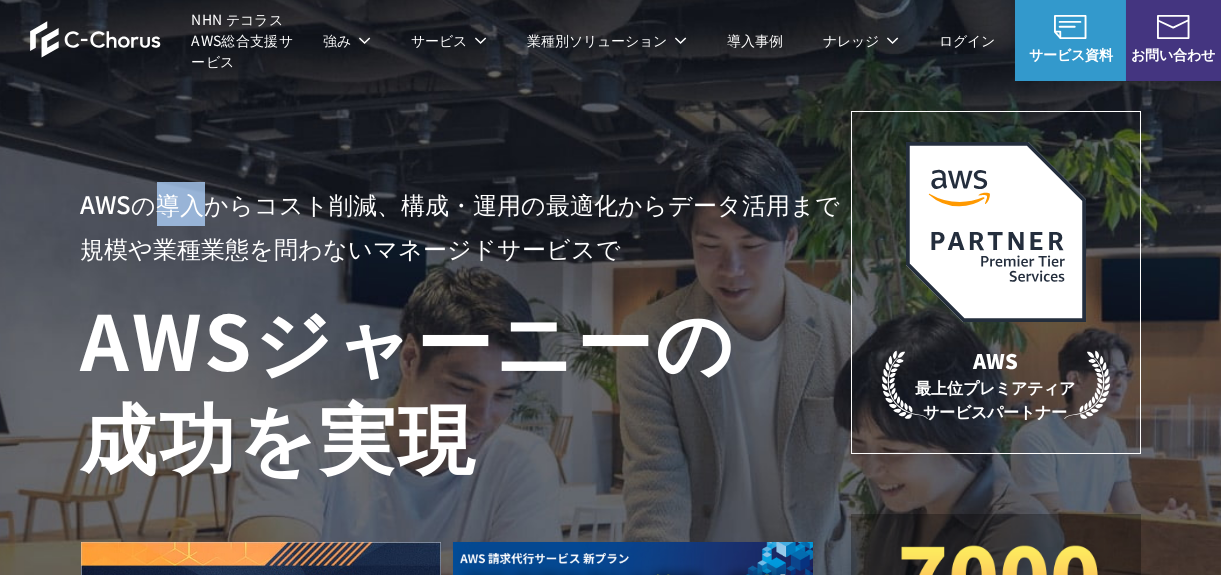 click on "AWS ジャーニーの 成功を実現" at bounding box center (466, 386) 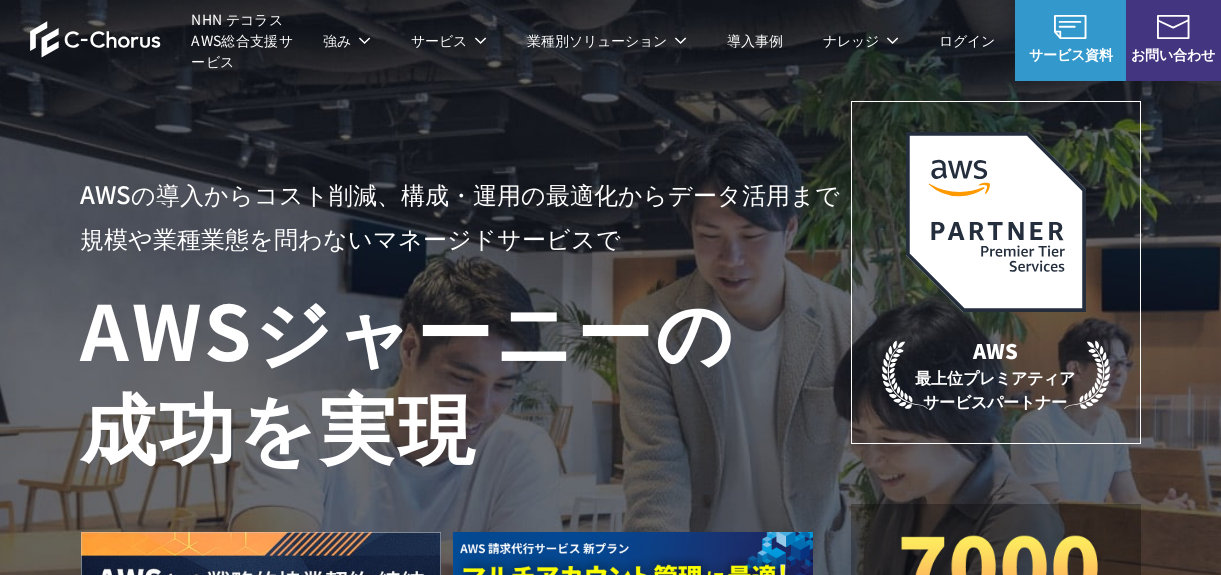 click on "AWS ジャーニーの 成功を実現" at bounding box center (466, 376) 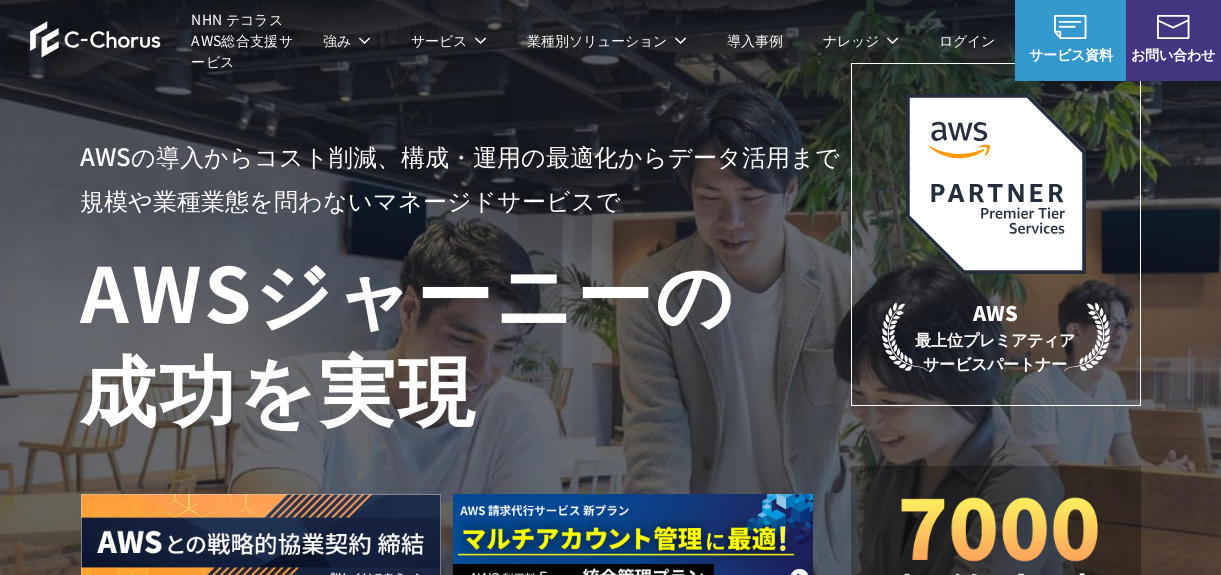 click on "AWS ジャーニーの 成功を実現" at bounding box center (466, 338) 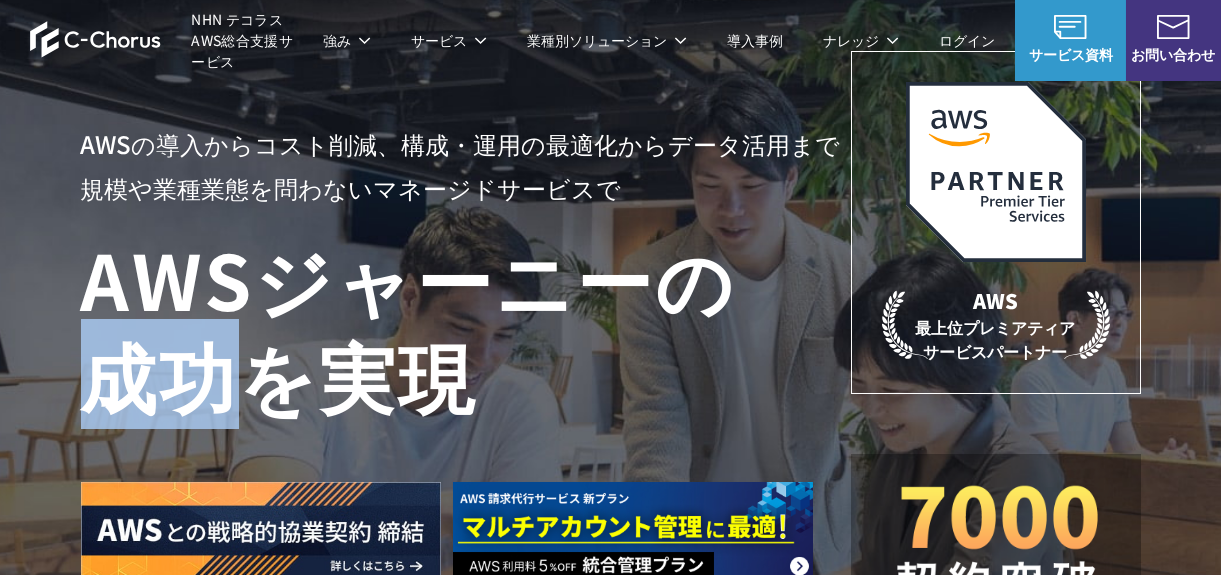click on "AWS ジャーニーの 成功を実現" at bounding box center [466, 326] 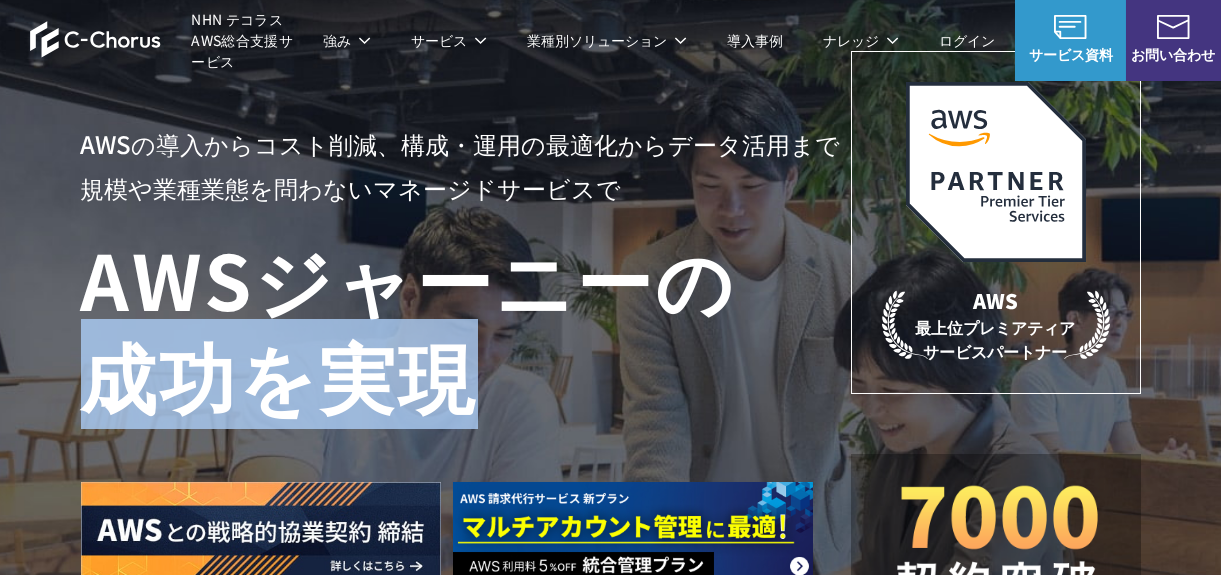 click on "AWS ジャーニーの 成功を実現" at bounding box center (466, 326) 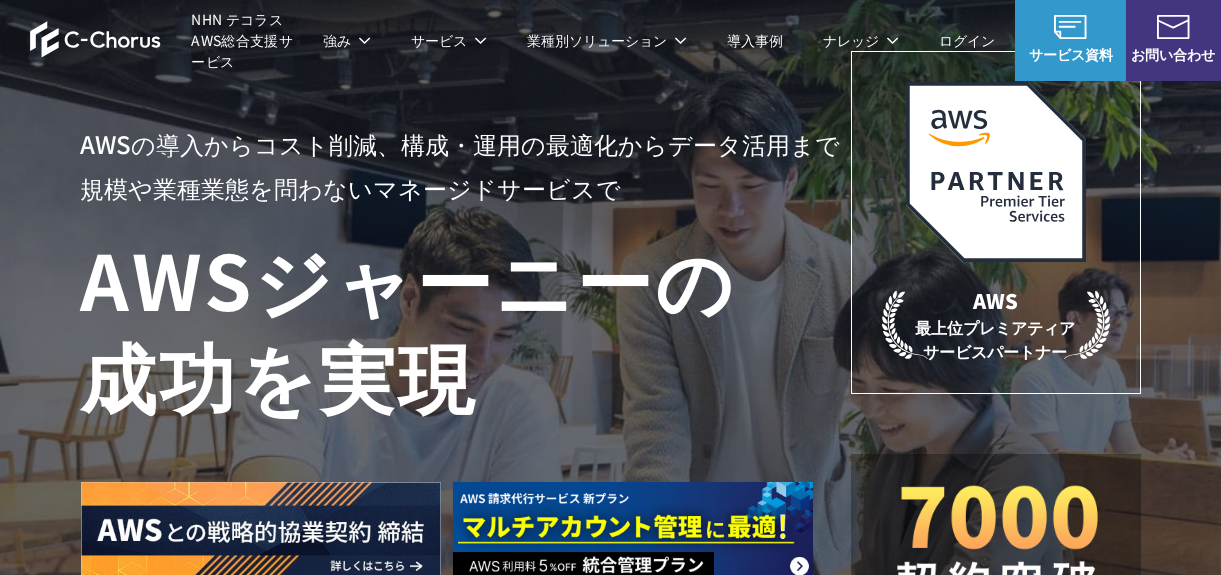 click on "AWS ジャーニーの 成功を実現" at bounding box center [466, 326] 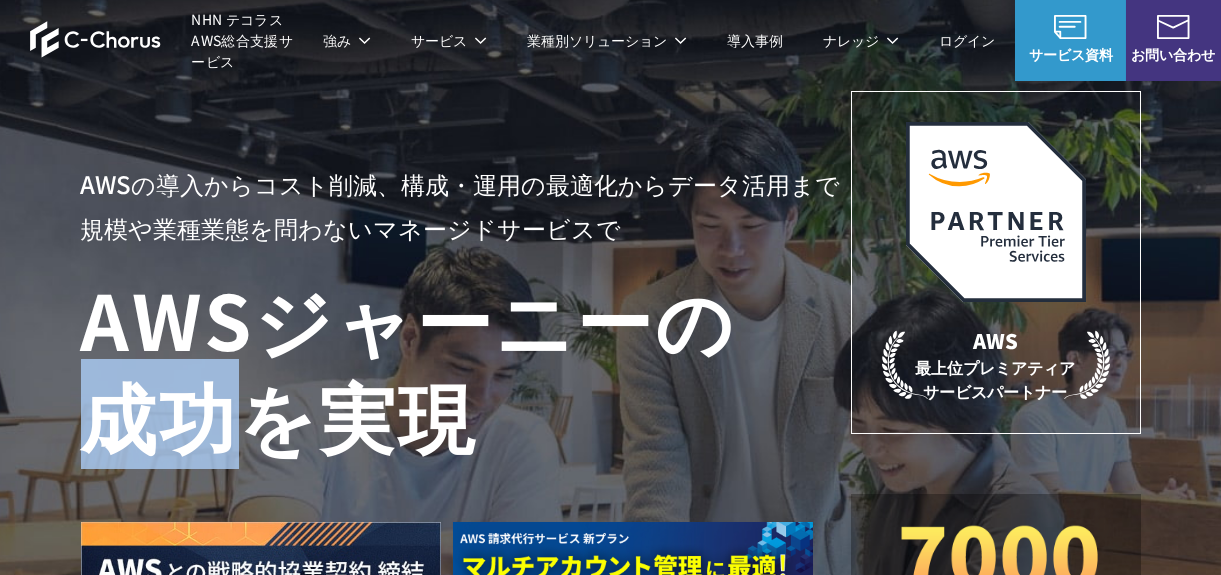 click on "AWS ジャーニーの 成功を実現" at bounding box center [466, 366] 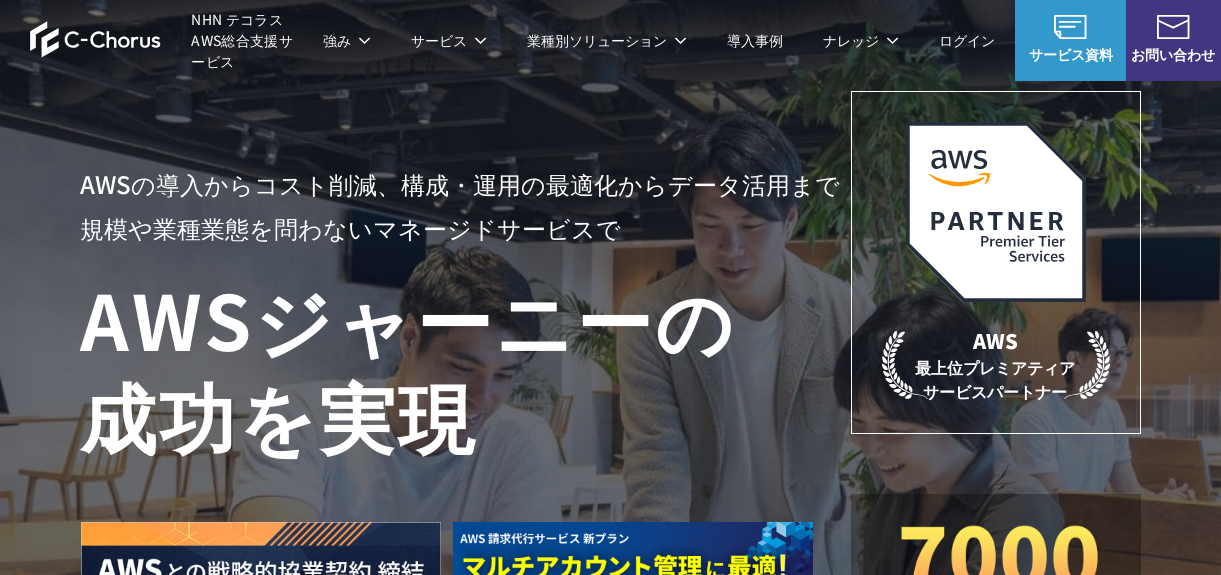 click on "AWS ジャーニーの 成功を実現" at bounding box center [466, 366] 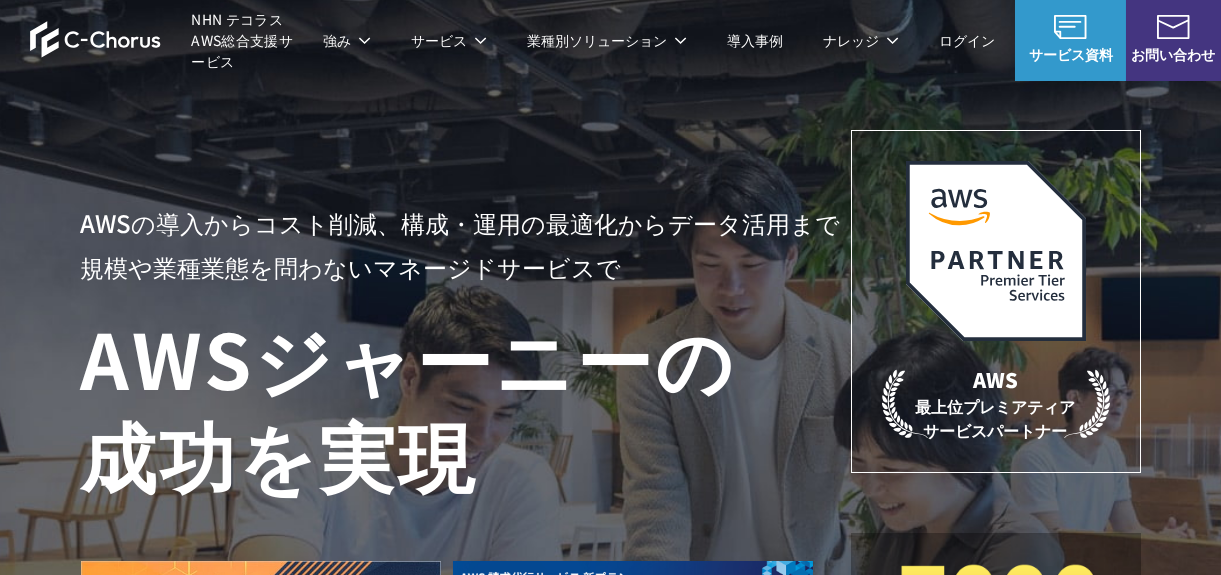 click on "AWS ジャーニーの 成功を実現" at bounding box center (466, 405) 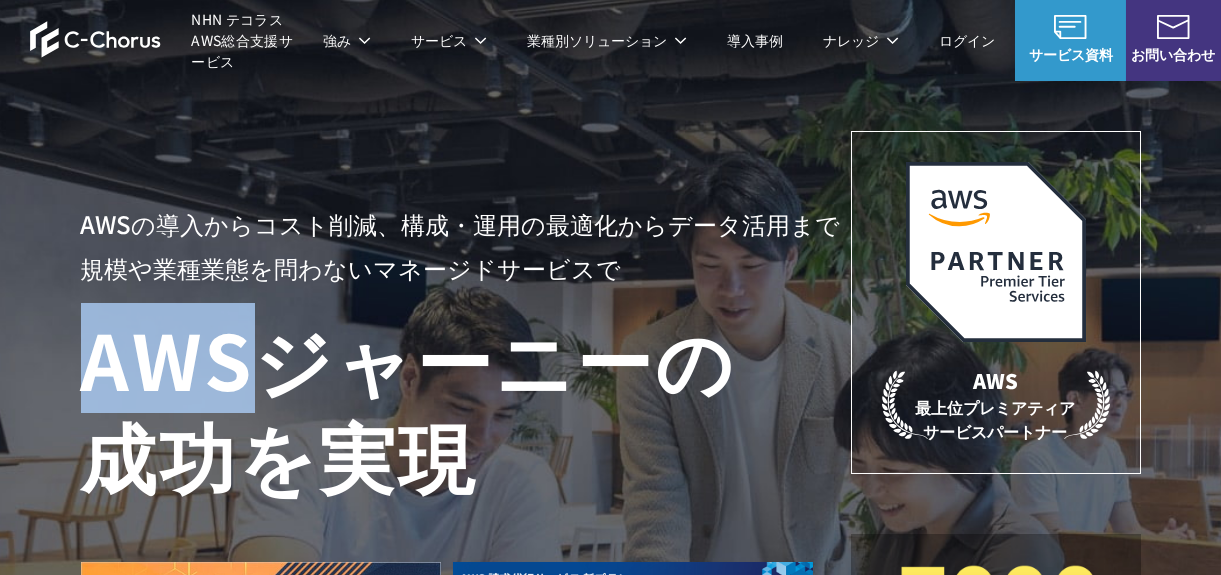 click on "AWS ジャーニーの 成功を実現" at bounding box center [466, 406] 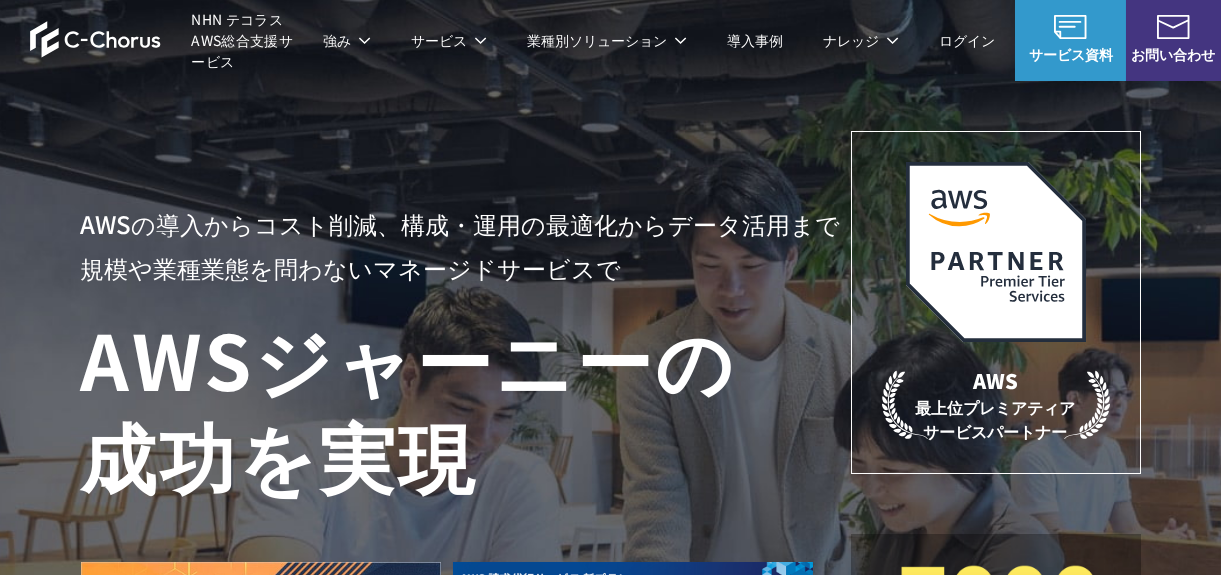 click on "AWS ジャーニーの 成功を実現" at bounding box center [466, 406] 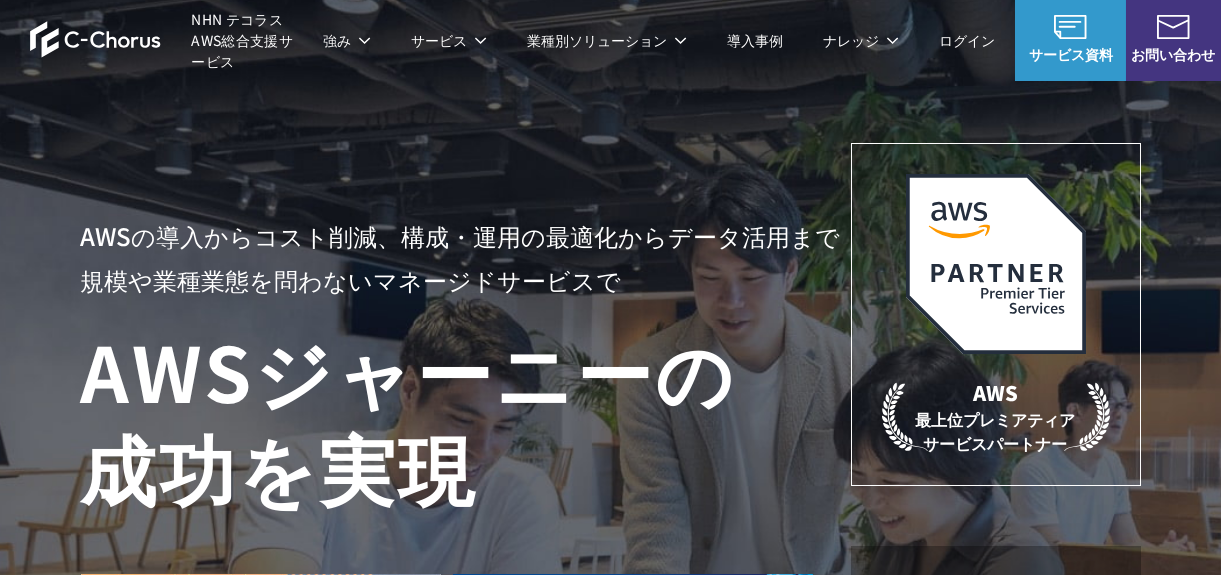 scroll, scrollTop: 0, scrollLeft: 0, axis: both 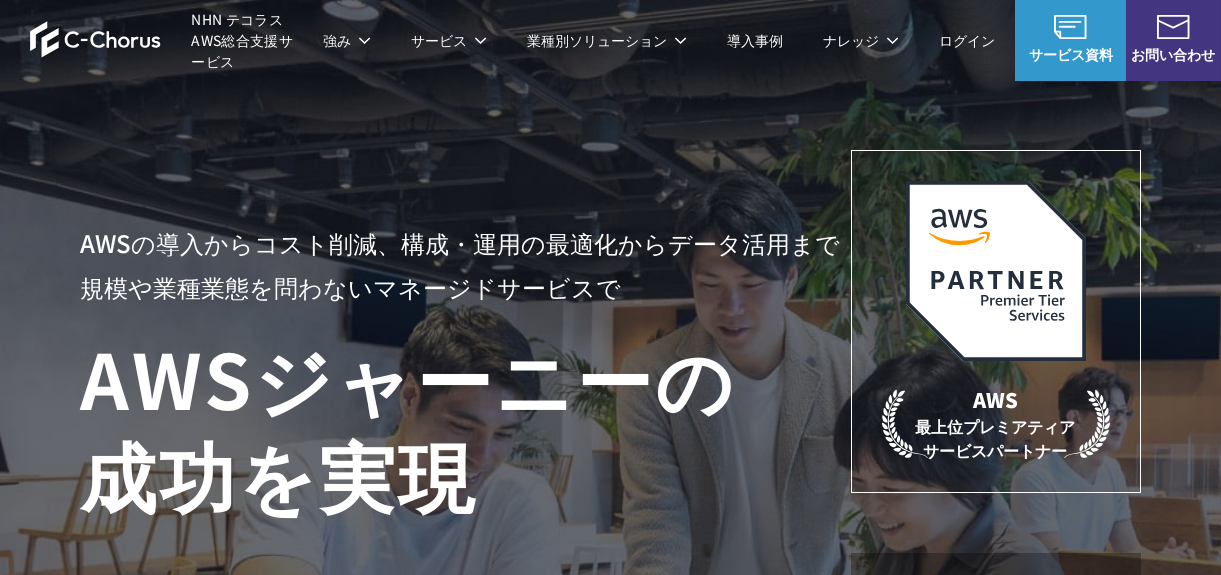 click on "AWS ジャーニーの 成功を実現" at bounding box center [466, 425] 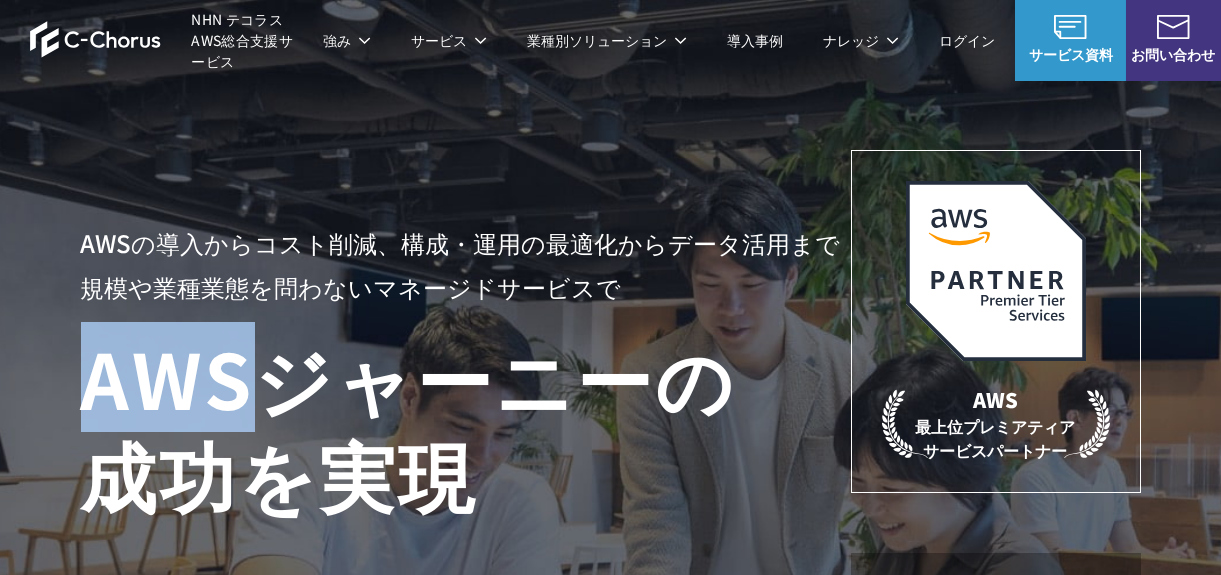 click on "AWS ジャーニーの 成功を実現" at bounding box center [466, 425] 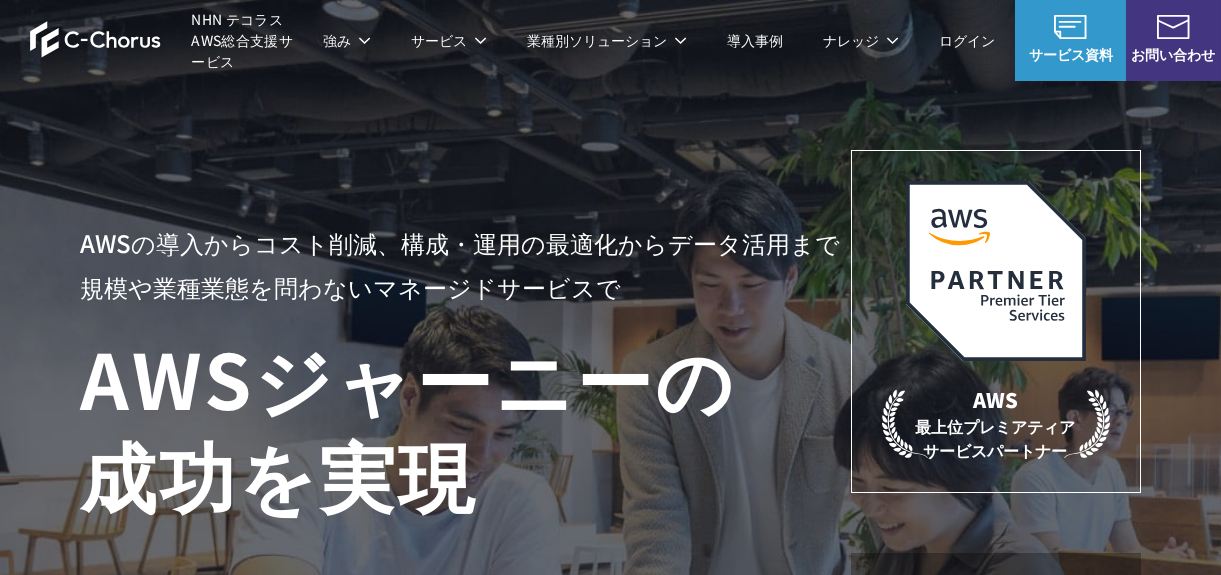 click on "AWS ジャーニーの 成功を実現" at bounding box center [466, 425] 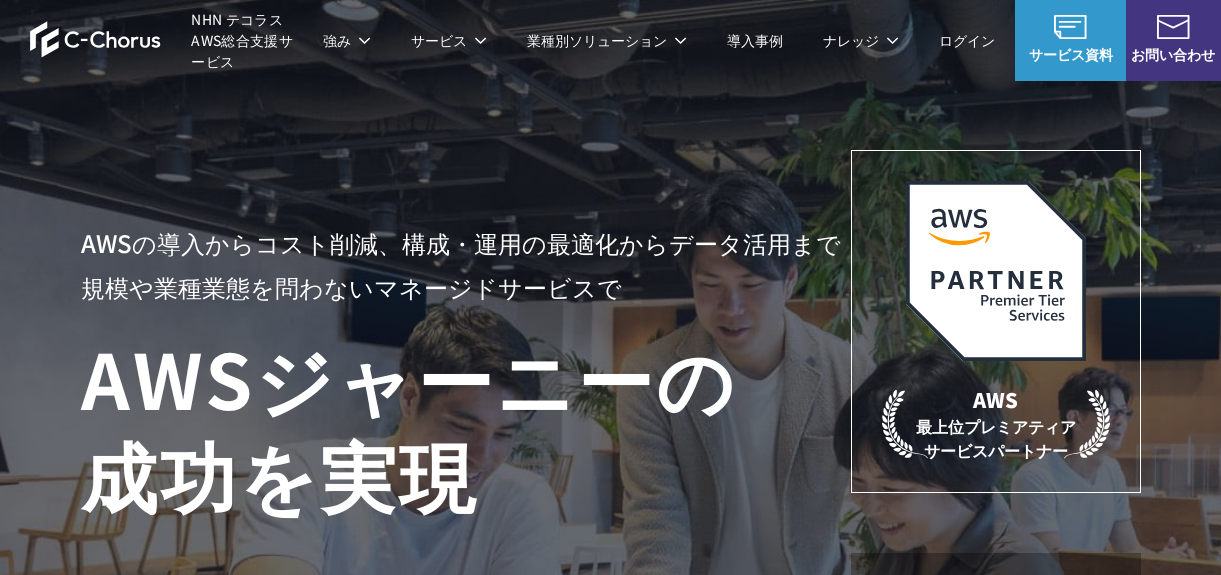 click on "AWSの導入からコスト削減、 構成・運用の最適化からデータ活用まで 規模や業種業態を問わない マネージドサービスで
AWS ジャーニーの 成功を実現
AWS 最上位プレミアティア サービスパートナー" at bounding box center (610, 424) 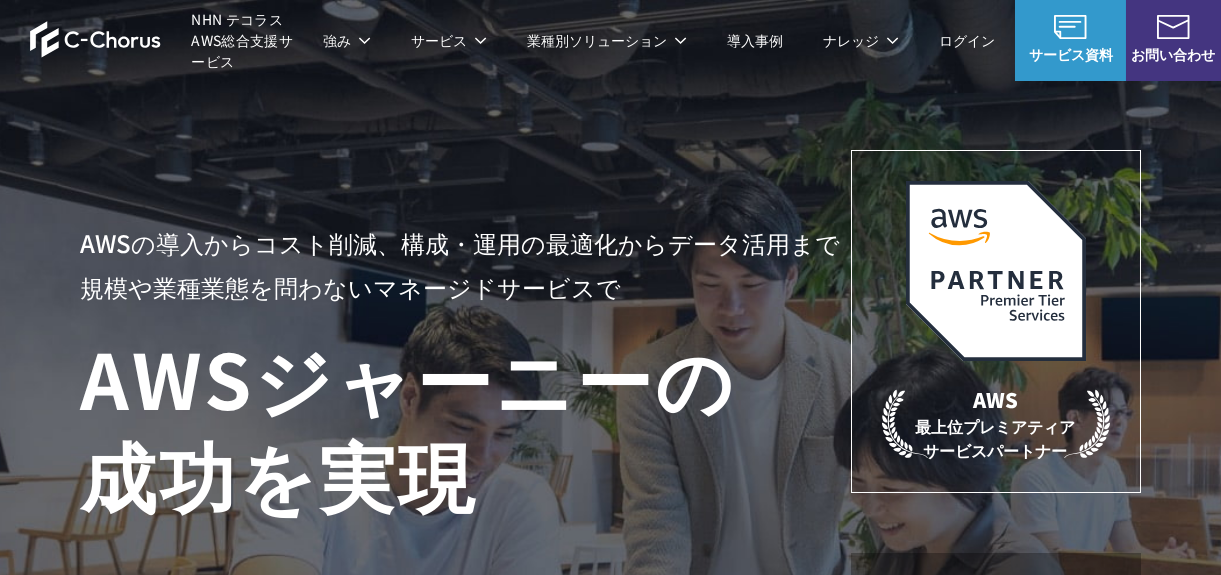 click on "AWSの導入からコスト削減、 構成・運用の最適化からデータ活用まで 規模や業種業態を問わない マネージドサービスで
AWS ジャーニーの 成功を実現
AWS 最上位プレミアティア サービスパートナー" at bounding box center [610, 424] 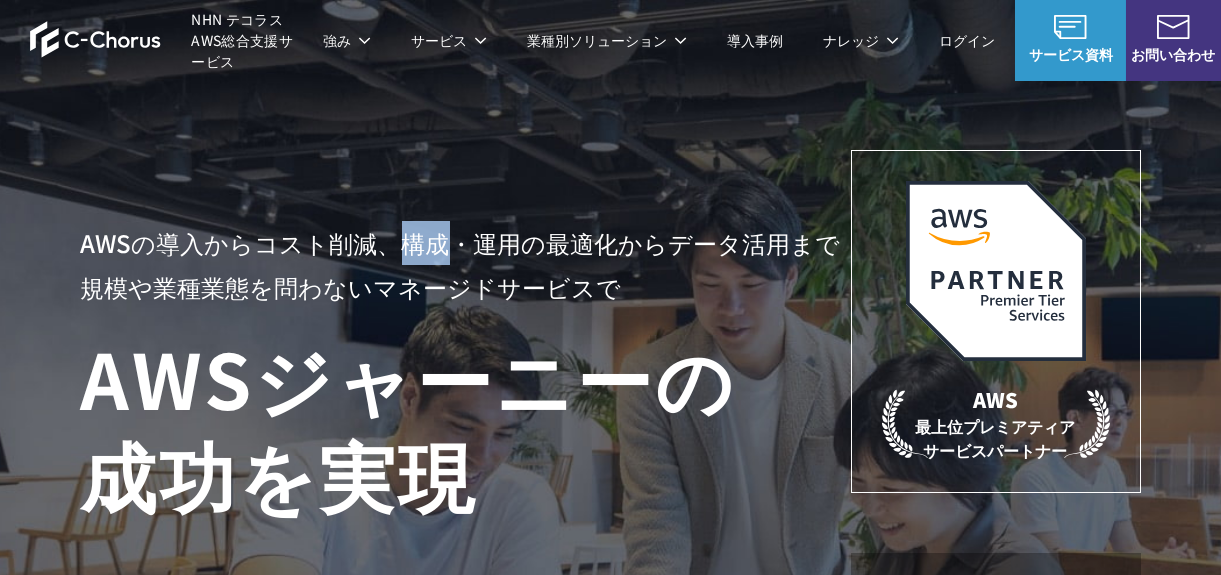 scroll, scrollTop: 0, scrollLeft: 0, axis: both 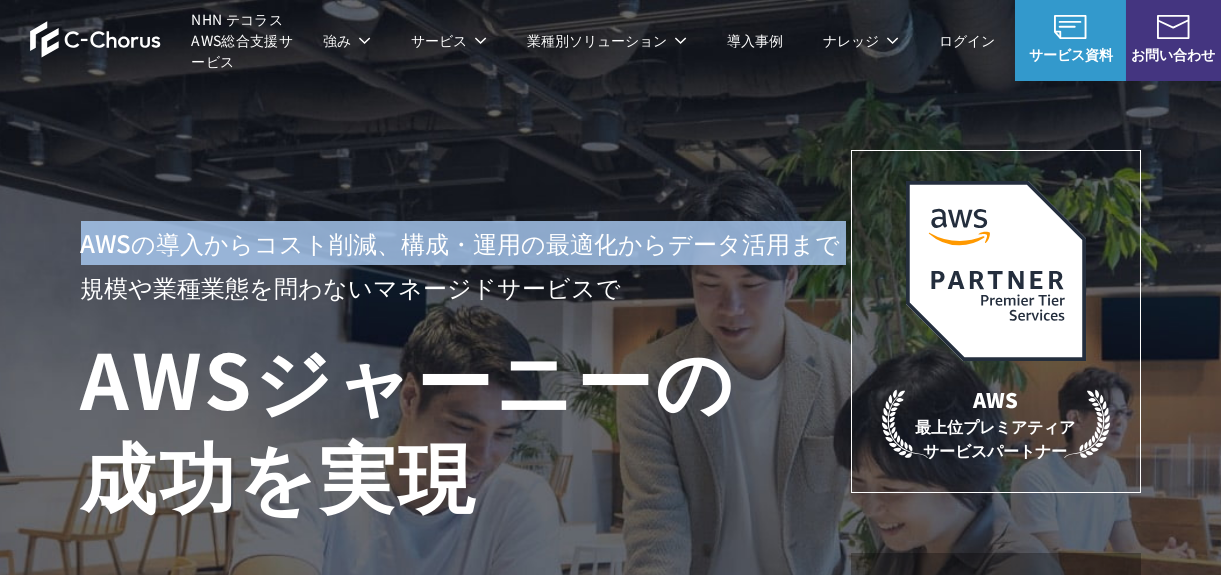 click on "AWSの導入からコスト削減、 構成・運用の最適化からデータ活用まで 規模や業種業態を問わない マネージドサービスで
AWS ジャーニーの 成功を実現
AWS 最上位プレミアティア サービスパートナー" at bounding box center [610, 424] 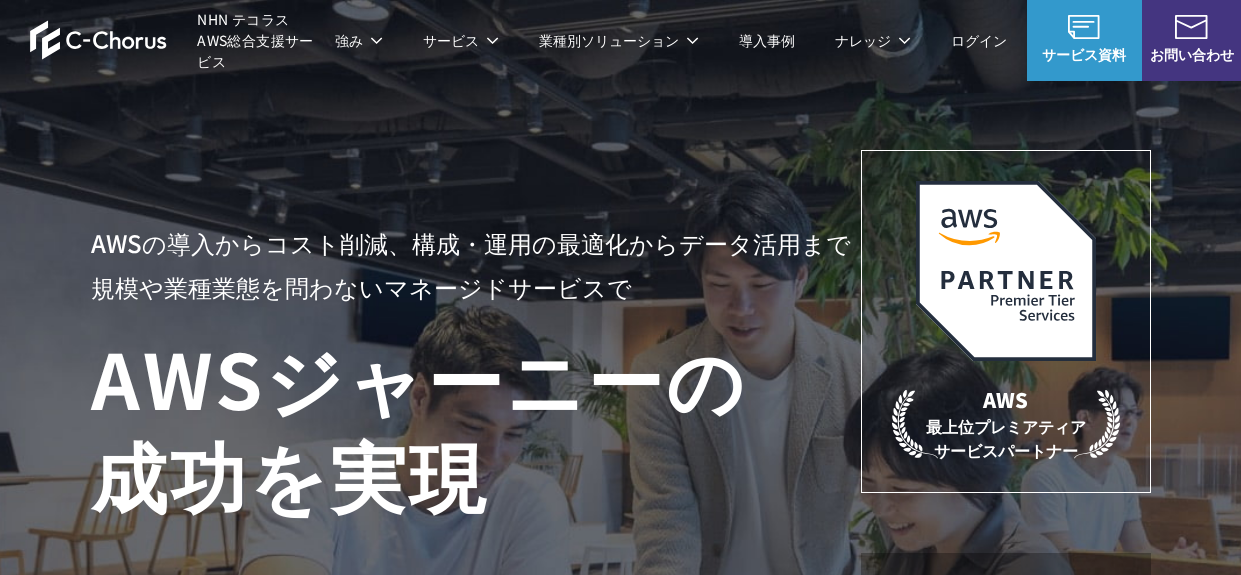scroll, scrollTop: 0, scrollLeft: 0, axis: both 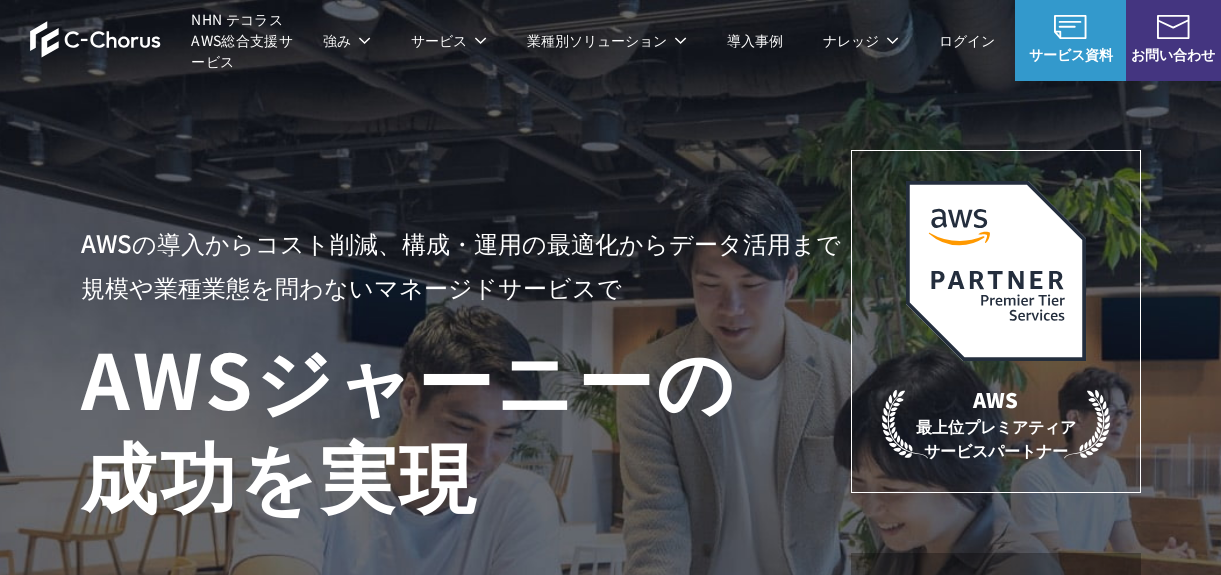 click on "ナレッジ
ナレッジ
ホワイトペーパー
AWS・Google Cloud コラム
TechBlog
見逃し配信セミナー
メールマガジン IT Tips Magazine
資料を請求する
まずは相談する" at bounding box center (861, 40) 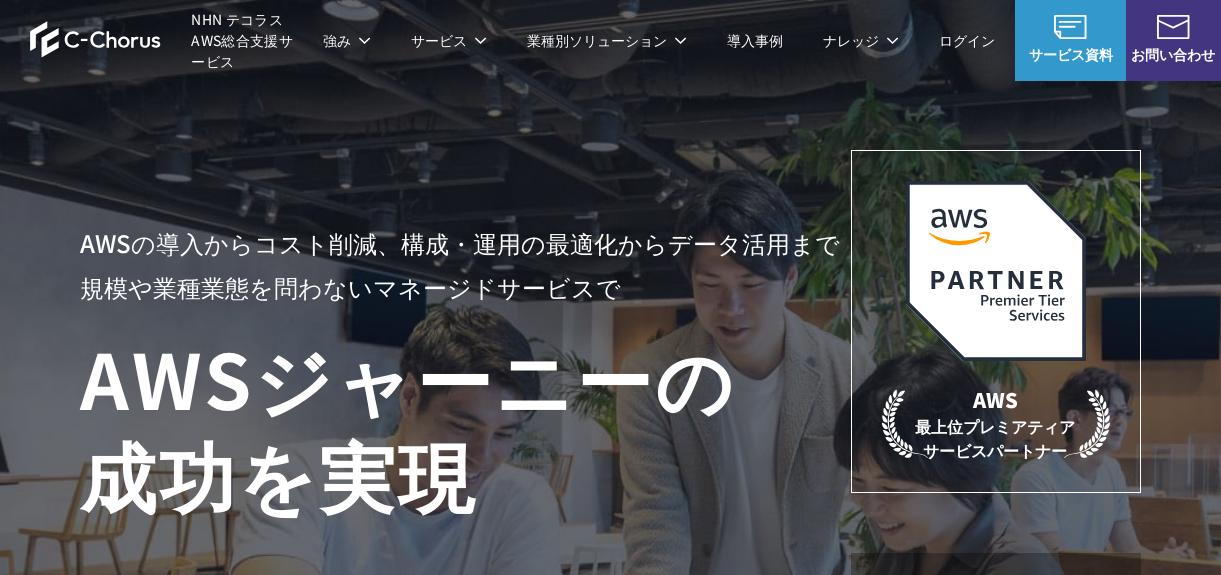 click on "ログイン" at bounding box center (967, 40) 